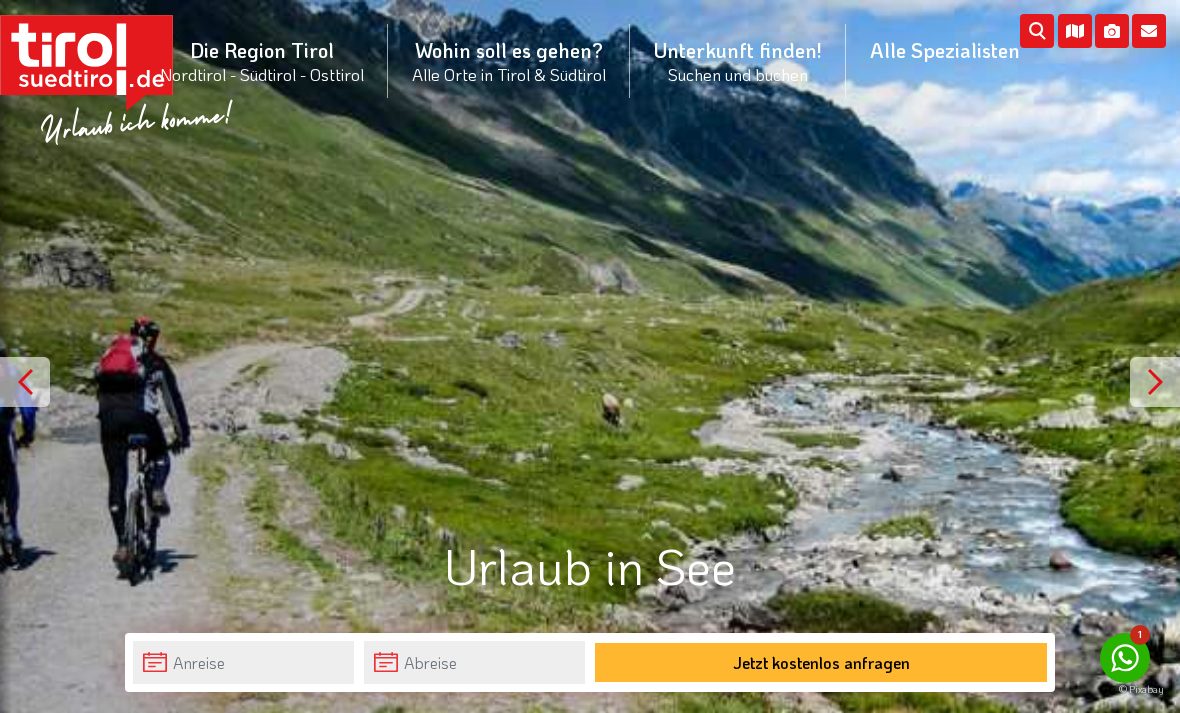 scroll, scrollTop: 0, scrollLeft: 0, axis: both 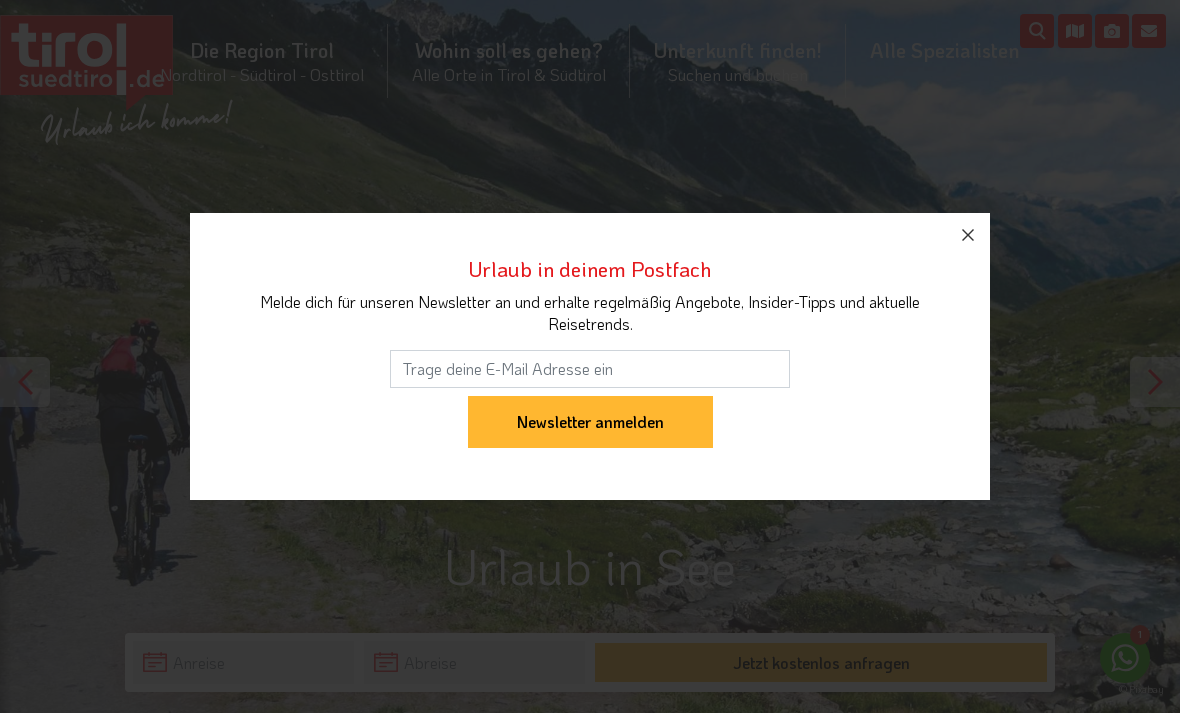 click 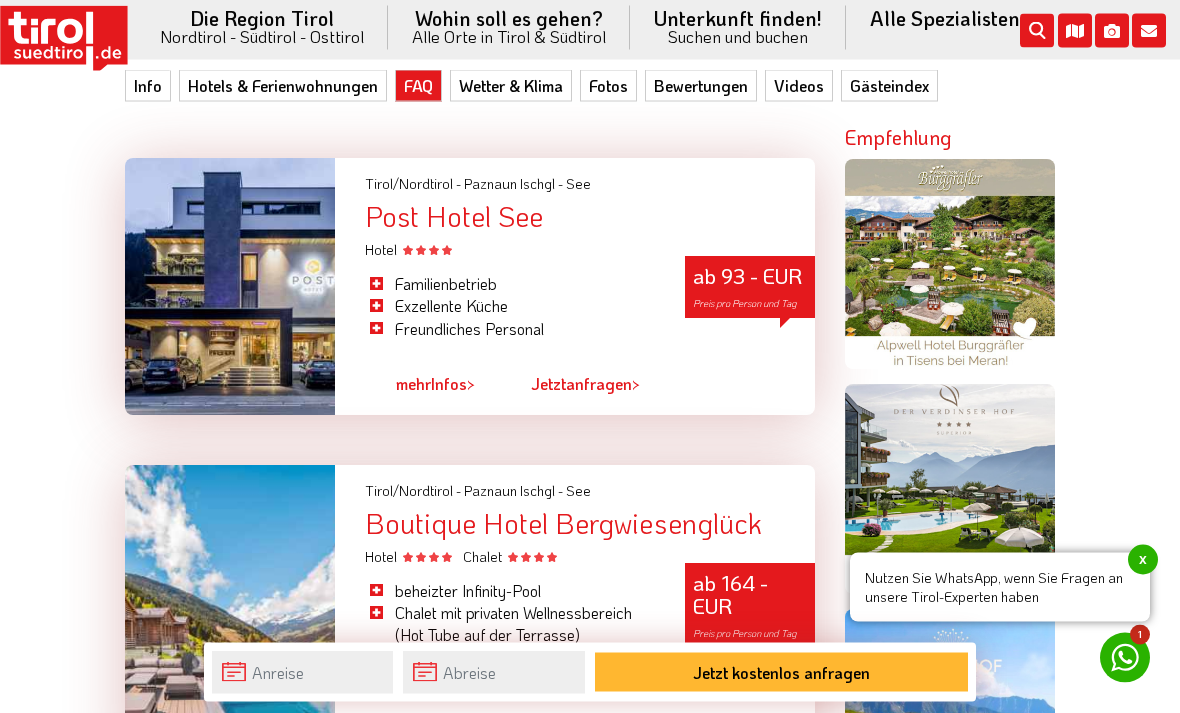 scroll, scrollTop: 1355, scrollLeft: 0, axis: vertical 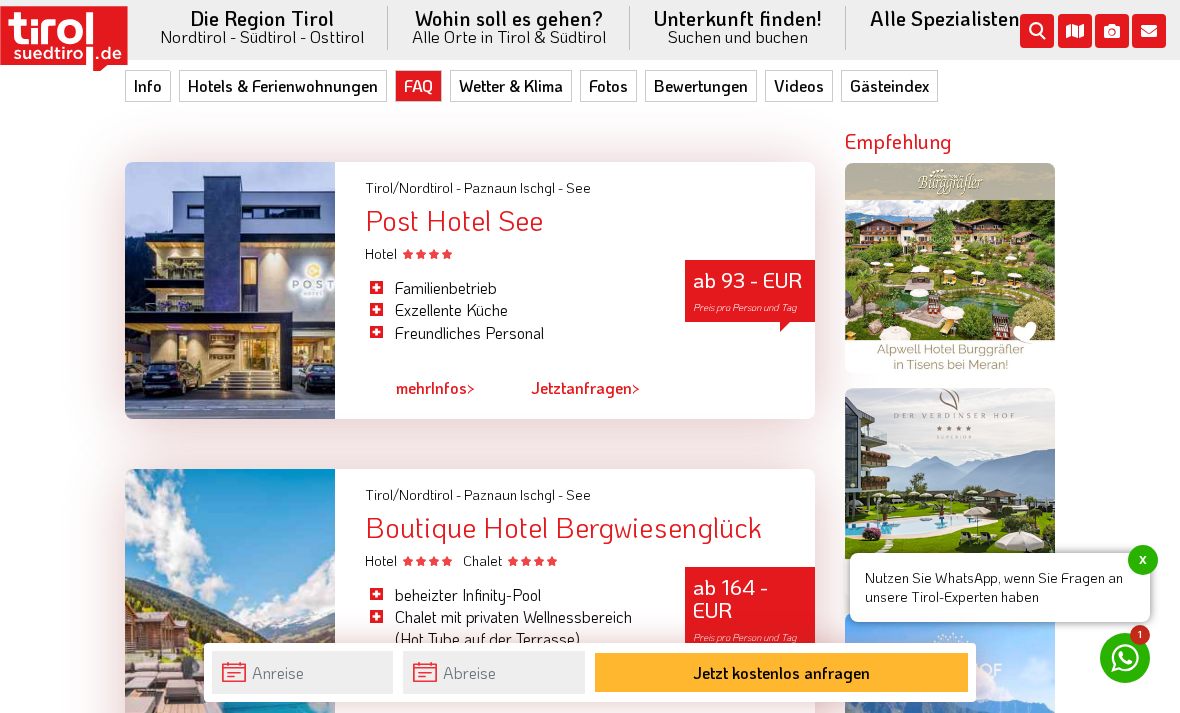 click on "ab 93 - EUR   Preis pro Person und Tag" at bounding box center (750, 291) 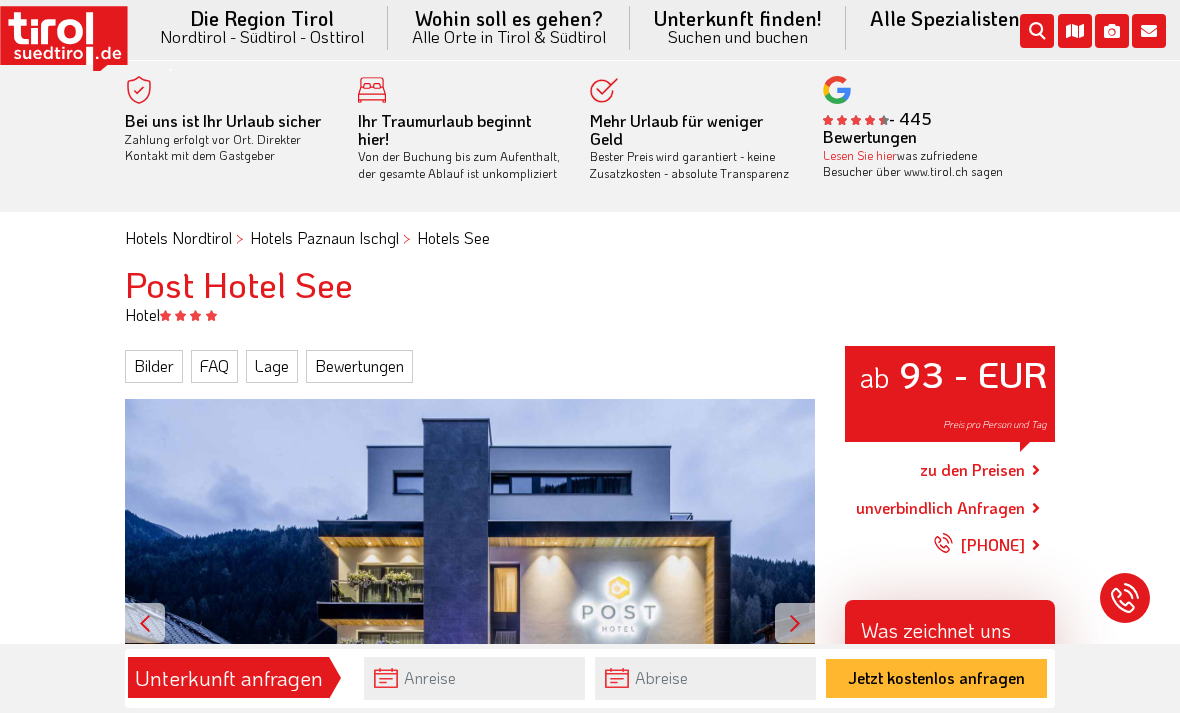 scroll, scrollTop: 0, scrollLeft: 0, axis: both 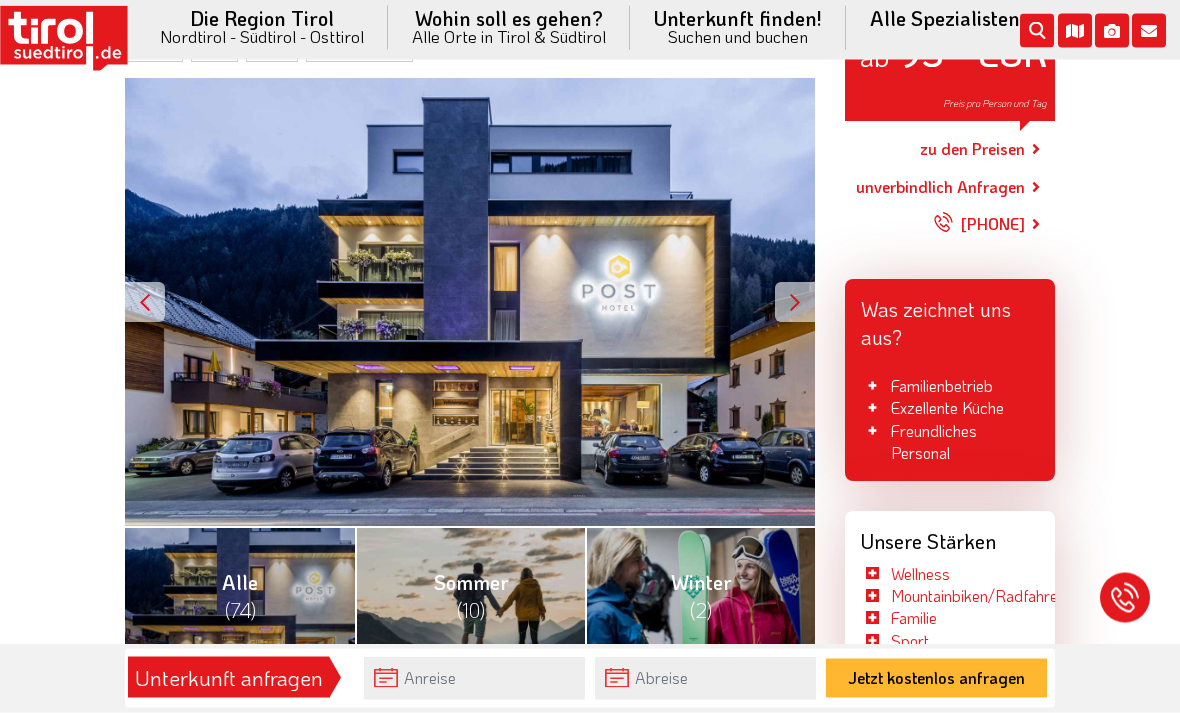 click on "Sommer   (10)" at bounding box center (470, 596) 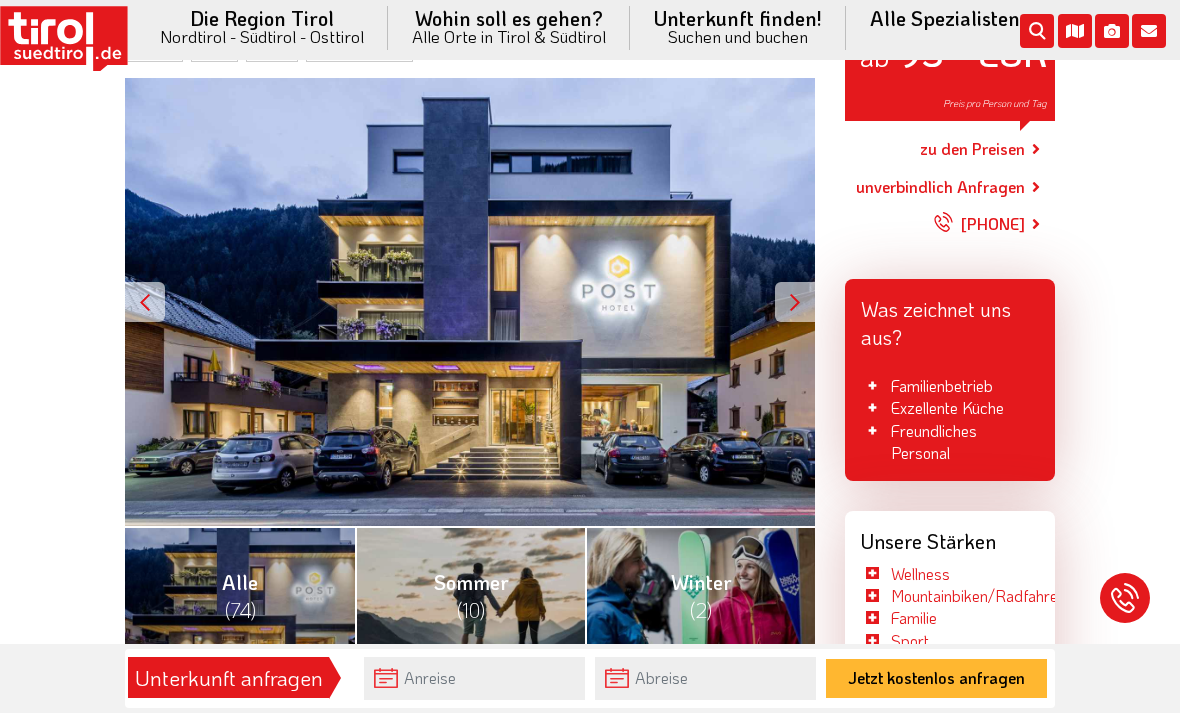 click on "ab [PRICE] - EUR [PRICE] pro Person und Tag" at bounding box center [470, 302] 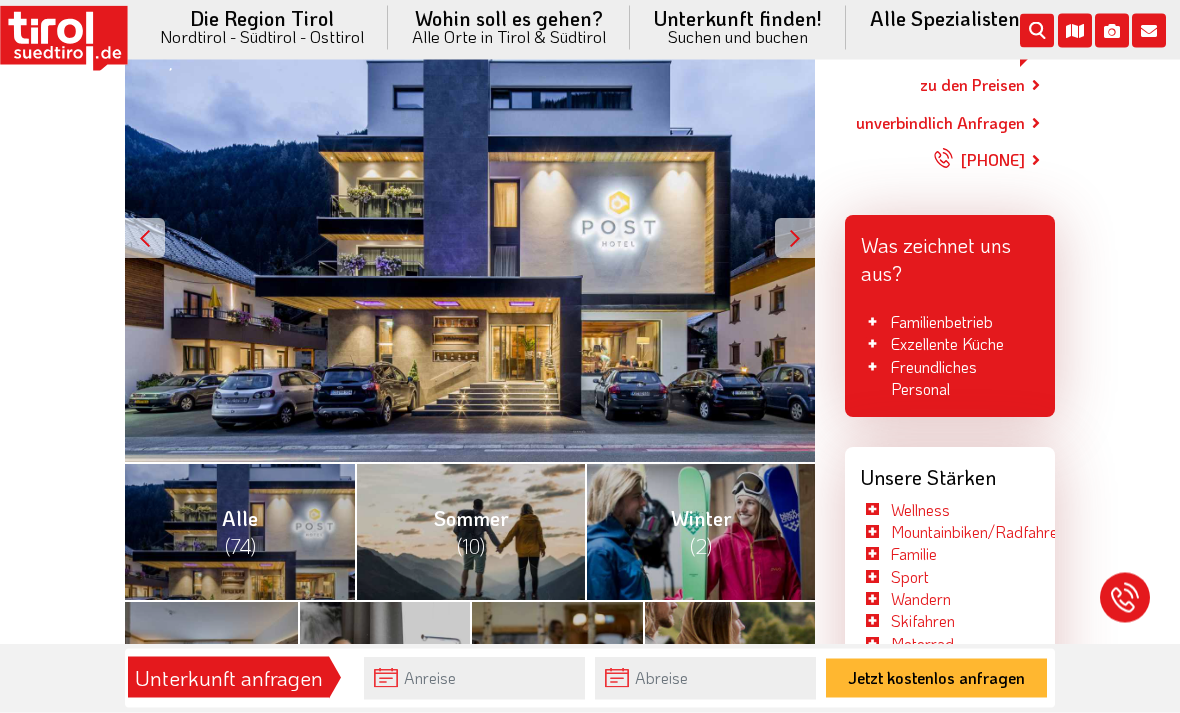 click on "Sommer   (10)" at bounding box center [470, 532] 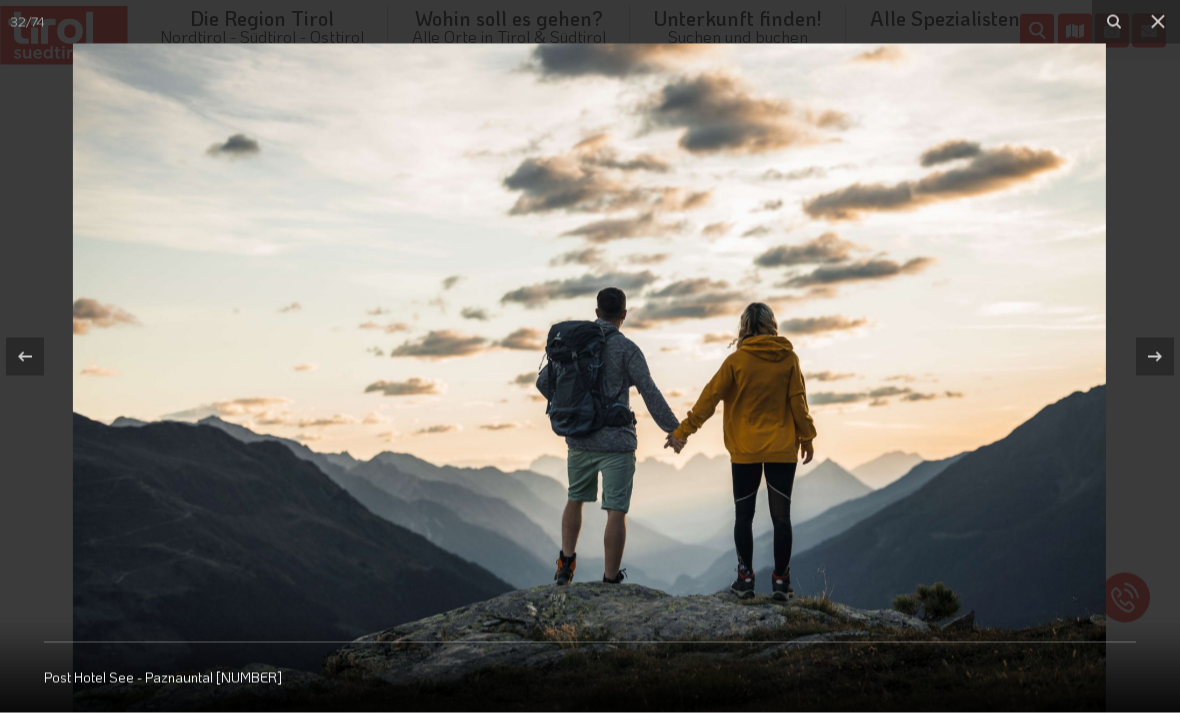 scroll, scrollTop: 385, scrollLeft: 0, axis: vertical 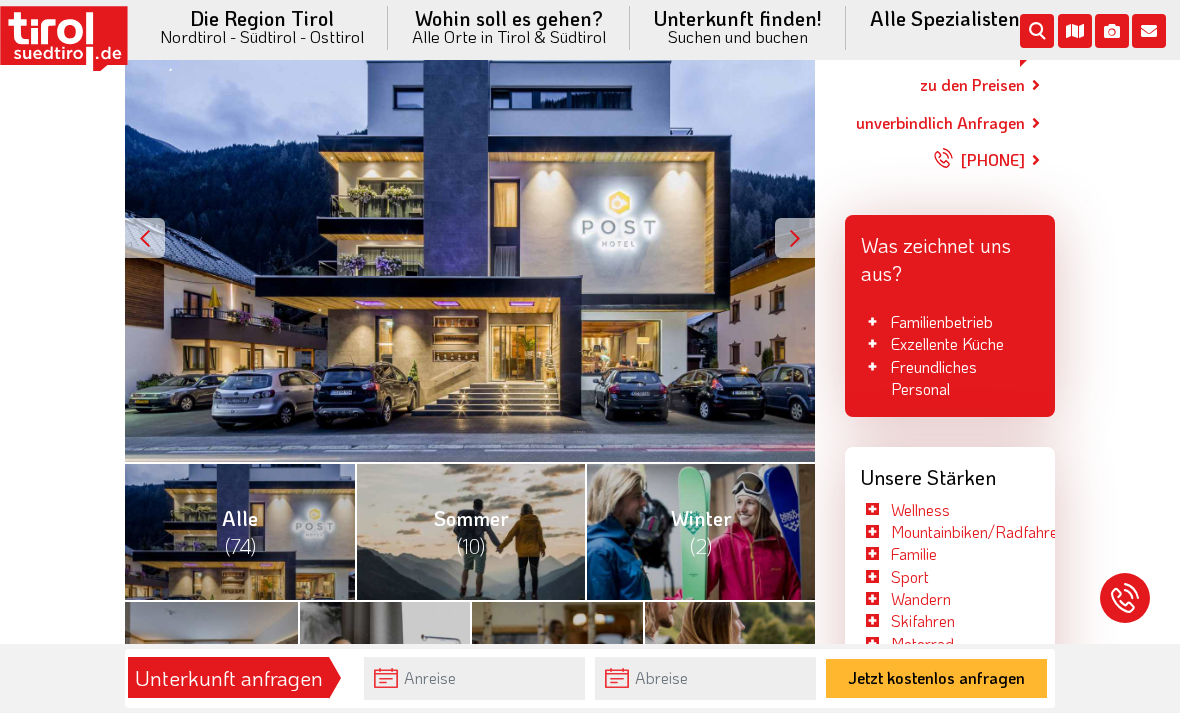 click on "Sommer   (10)" at bounding box center (470, 531) 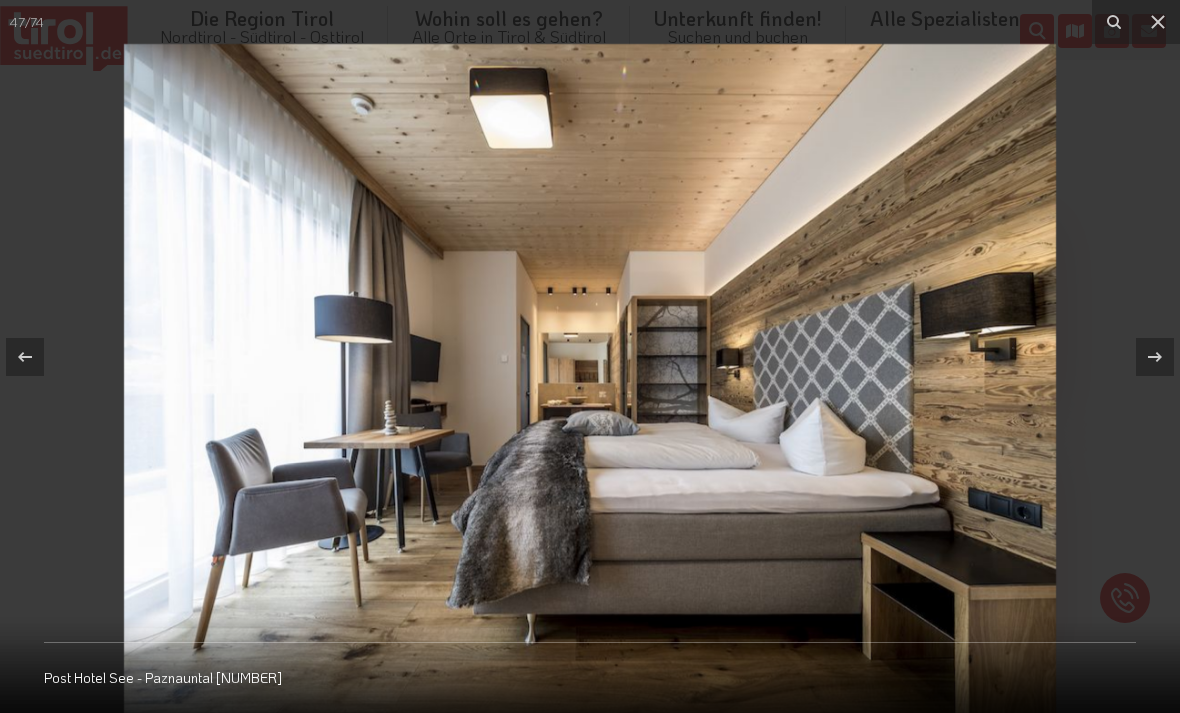 click 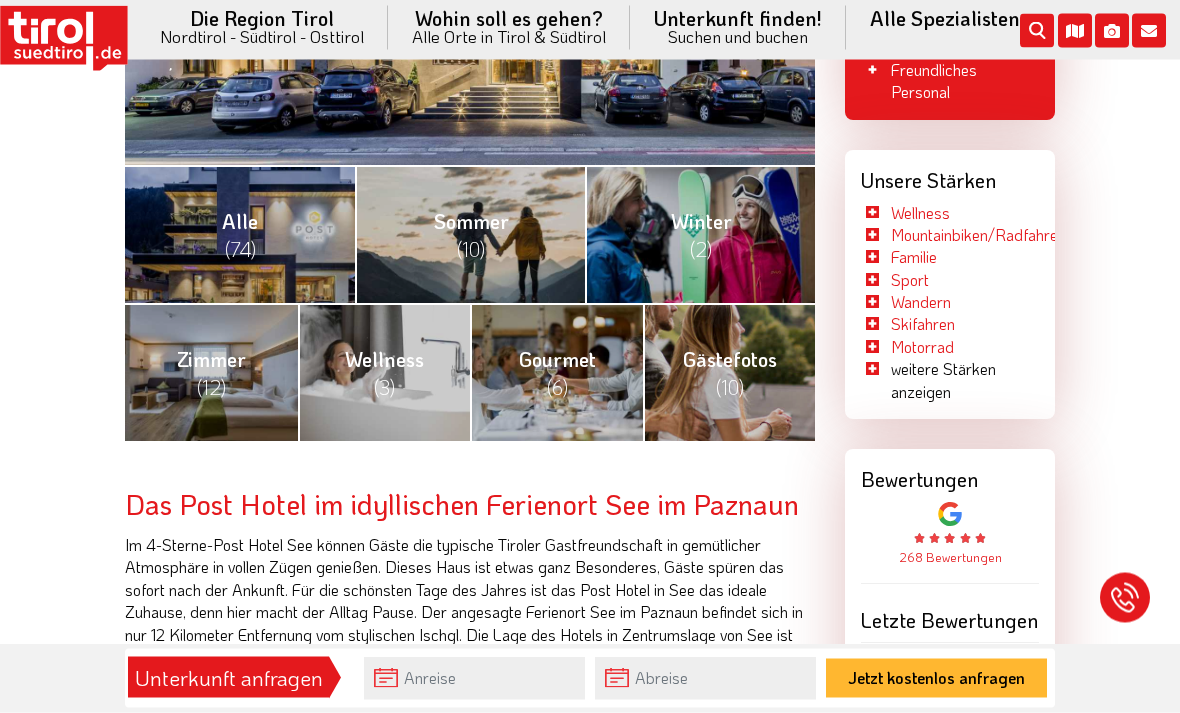 scroll, scrollTop: 682, scrollLeft: 0, axis: vertical 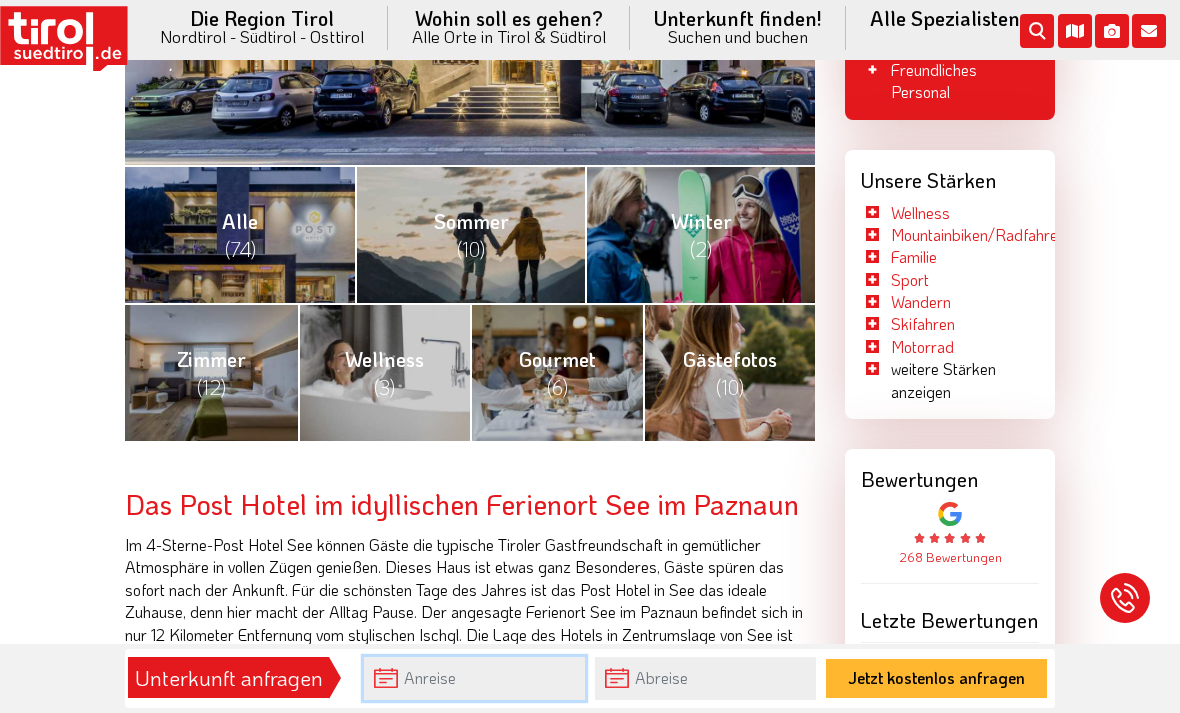 click at bounding box center [474, 678] 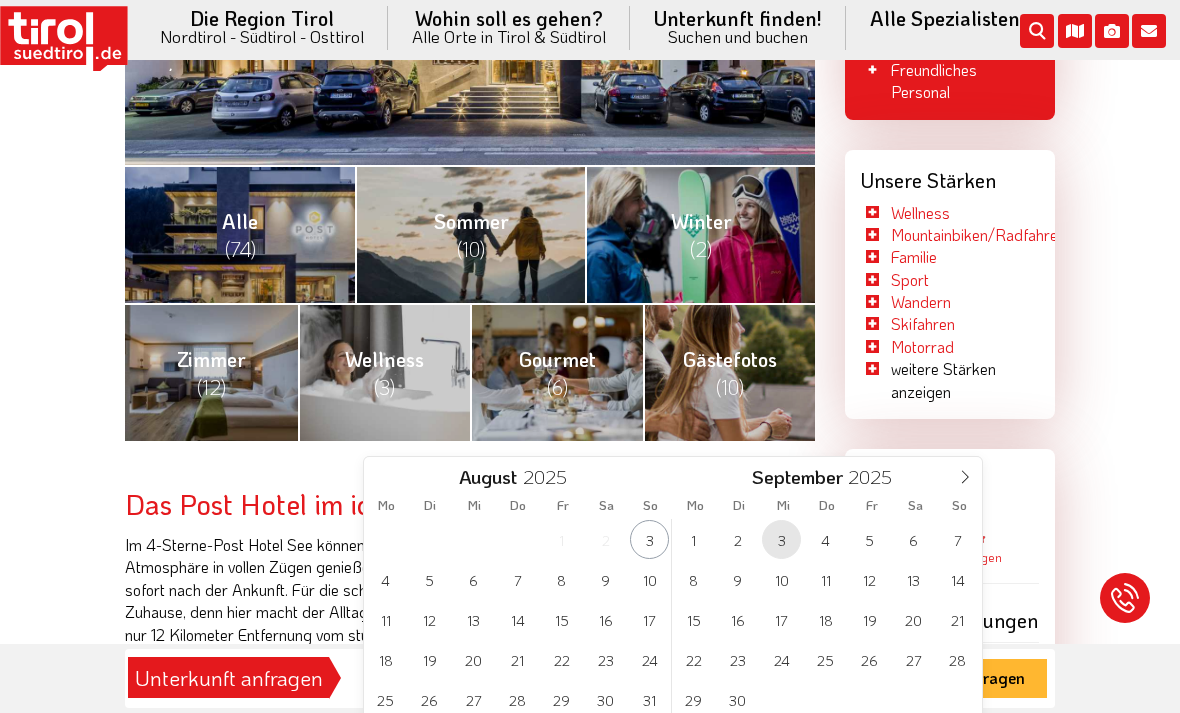 click on "3" at bounding box center [781, 539] 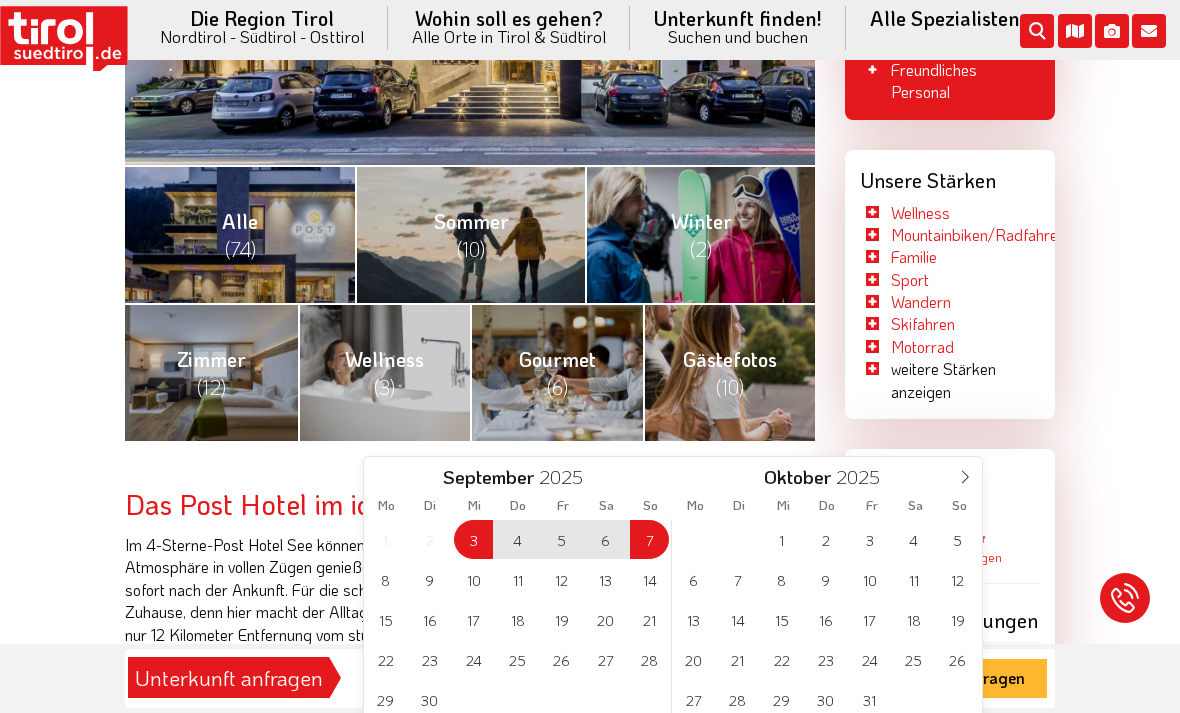 click on "7" at bounding box center [649, 539] 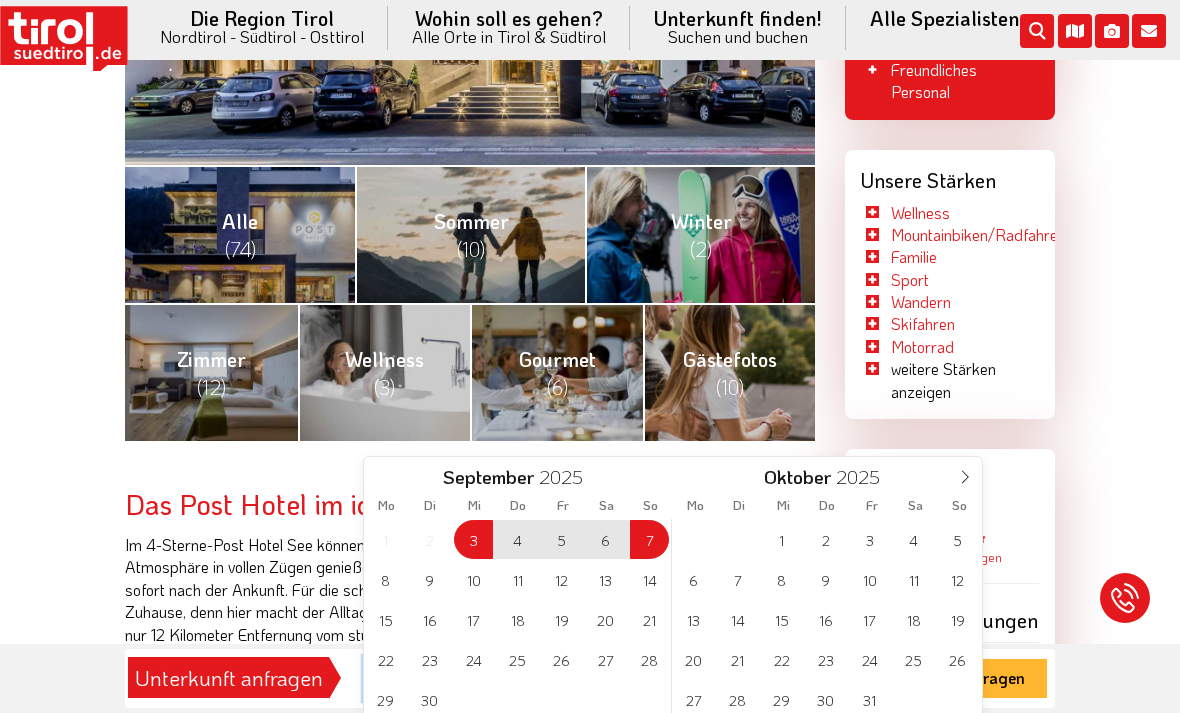type on "[DATE]" 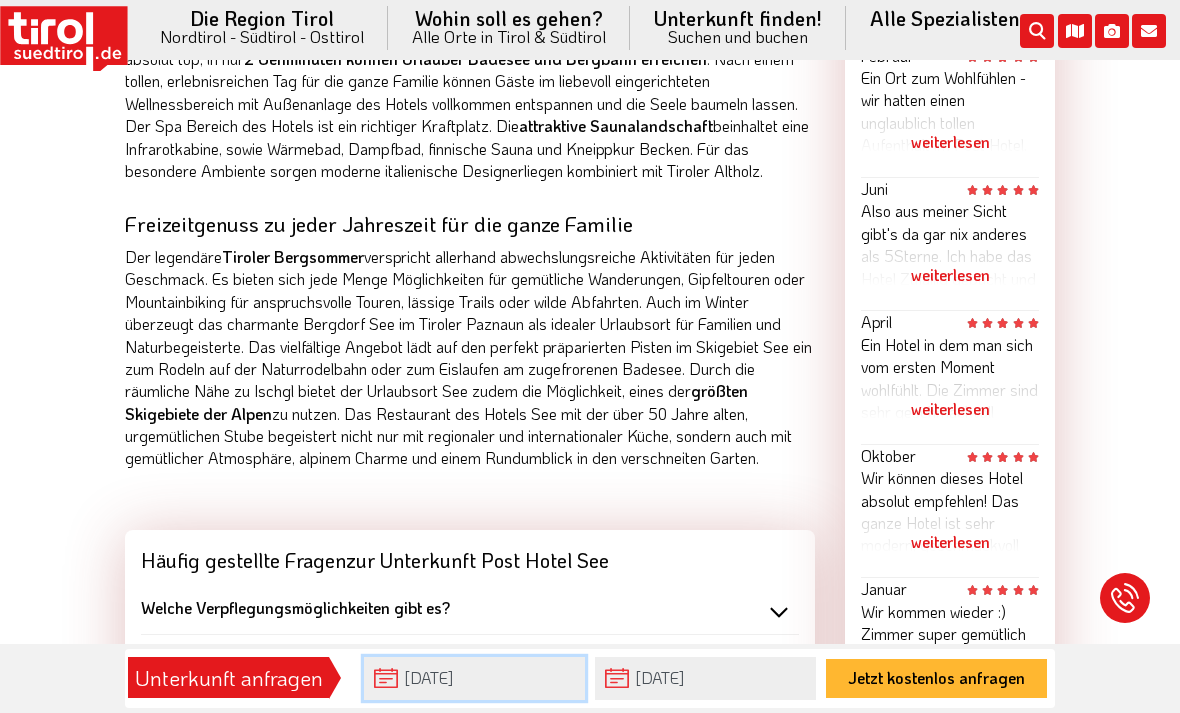 scroll, scrollTop: 1361, scrollLeft: 0, axis: vertical 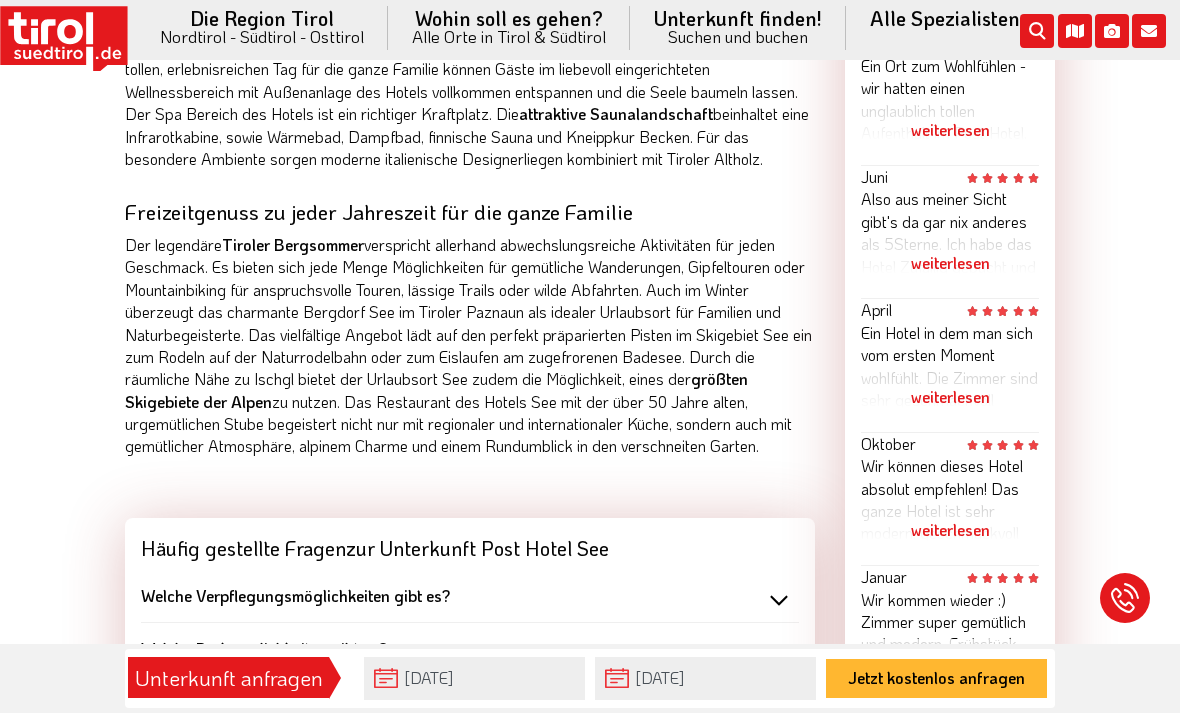 click on "Jetzt kostenlos anfragen" at bounding box center (936, 678) 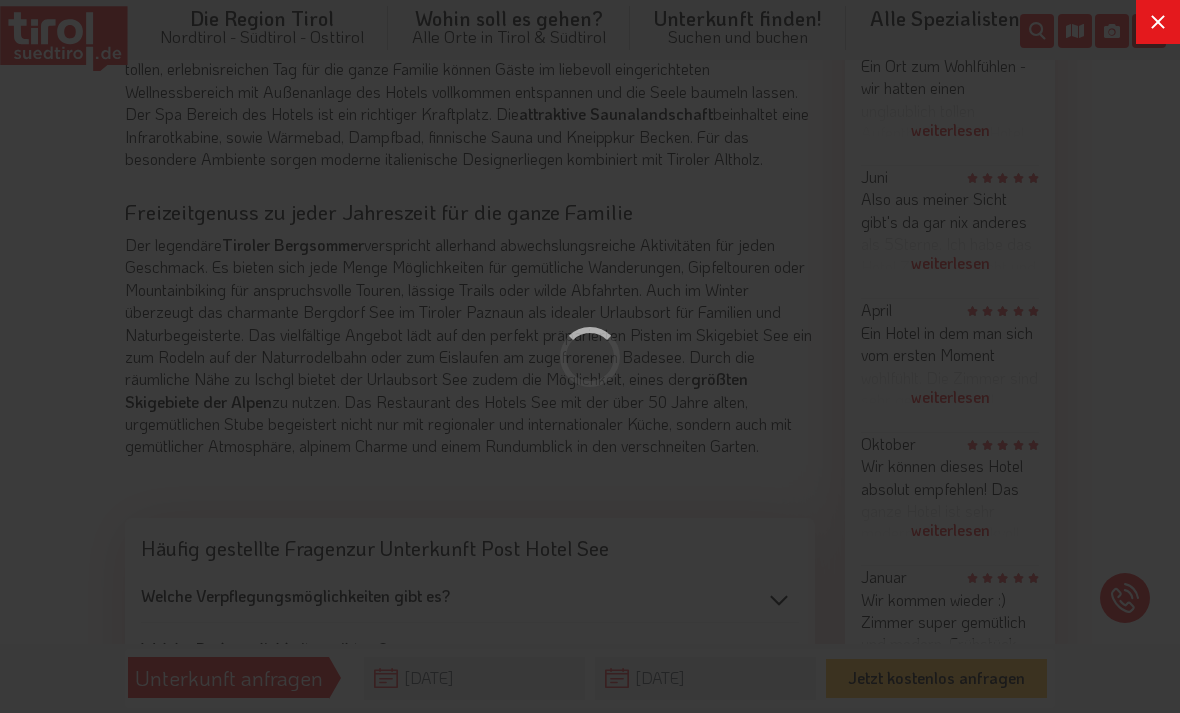 scroll, scrollTop: 0, scrollLeft: 0, axis: both 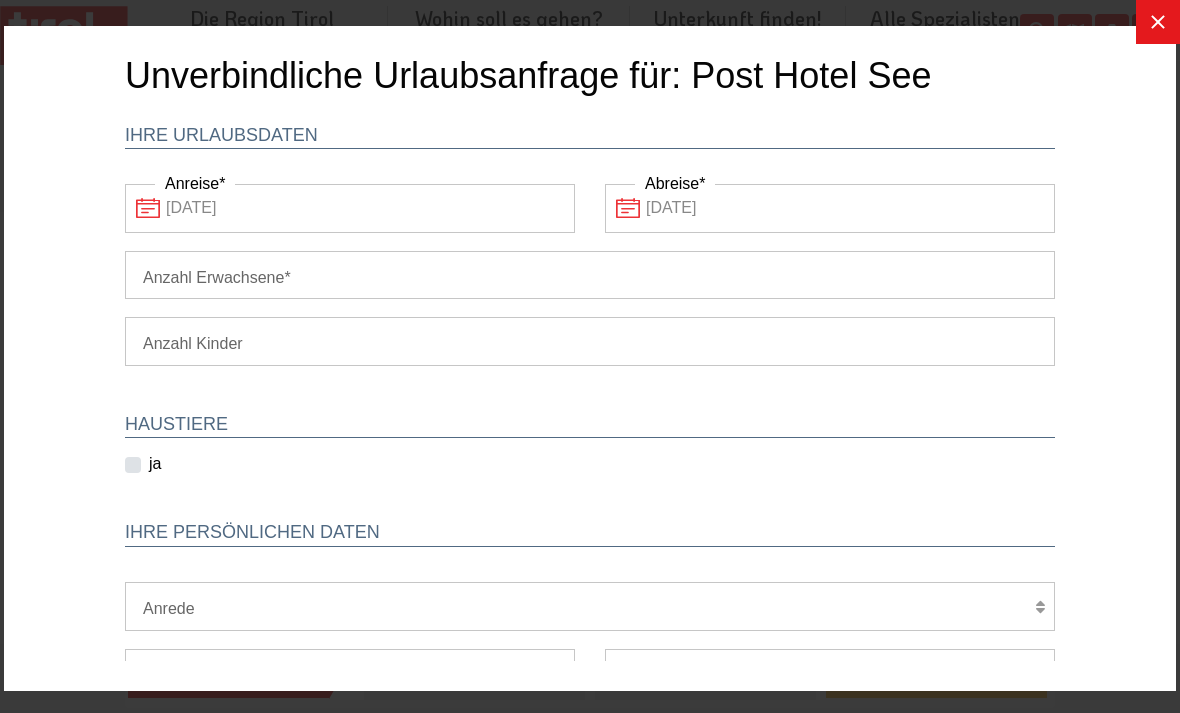 click 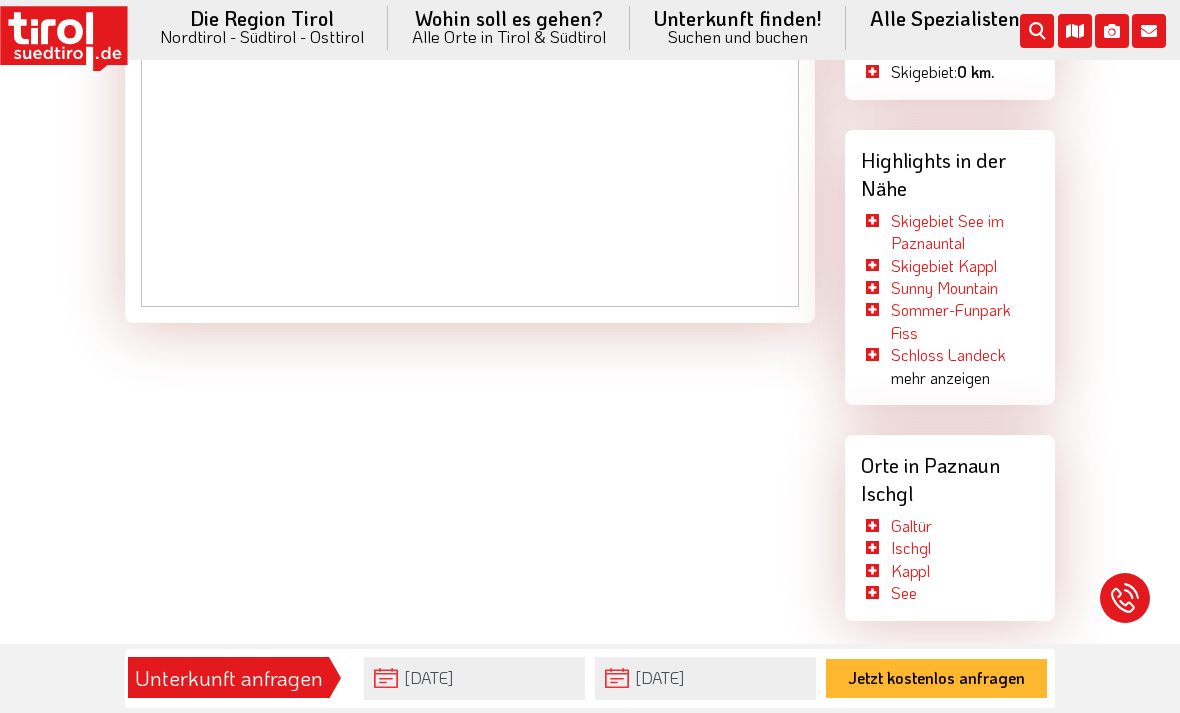 scroll, scrollTop: 2703, scrollLeft: 0, axis: vertical 